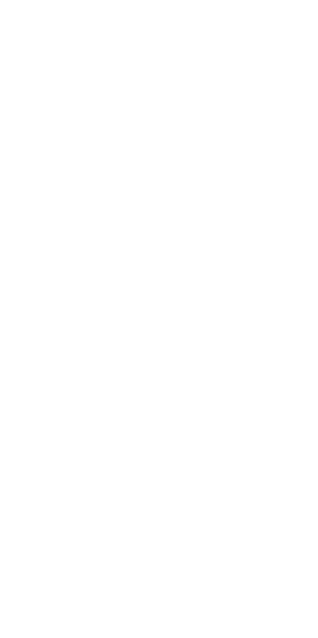 scroll, scrollTop: 0, scrollLeft: 0, axis: both 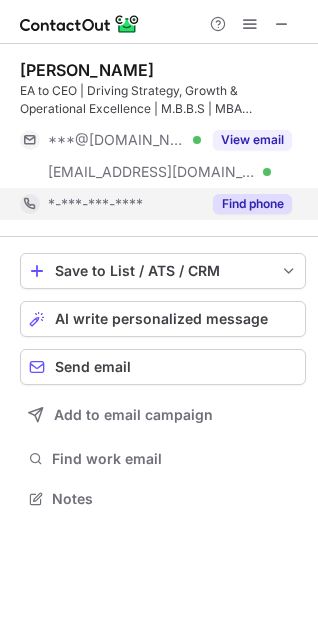click on "Find phone" at bounding box center (252, 204) 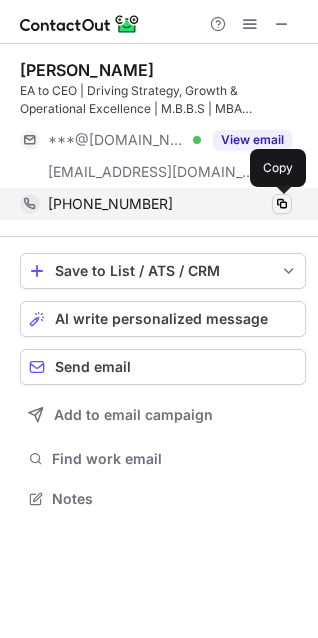 click at bounding box center (282, 204) 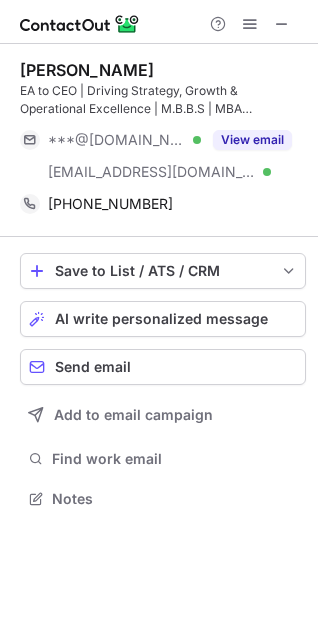 scroll, scrollTop: 10, scrollLeft: 10, axis: both 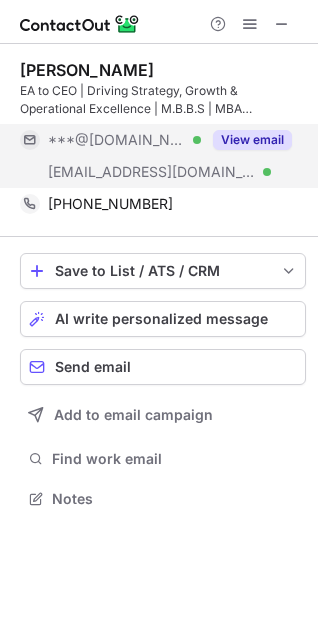 click on "View email" at bounding box center [252, 140] 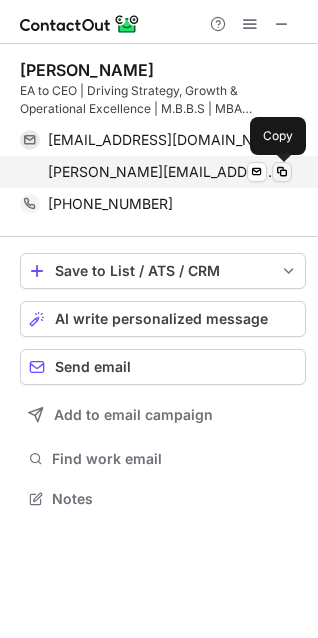 click at bounding box center [282, 172] 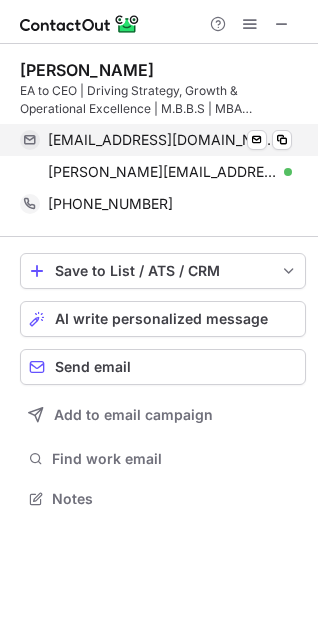 click on "tanmaycharaniya@gmail.com" at bounding box center (162, 140) 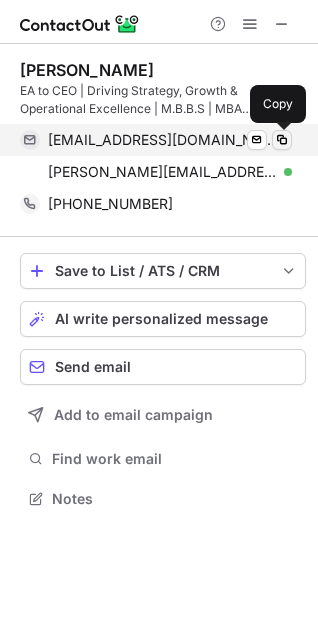 click at bounding box center [282, 140] 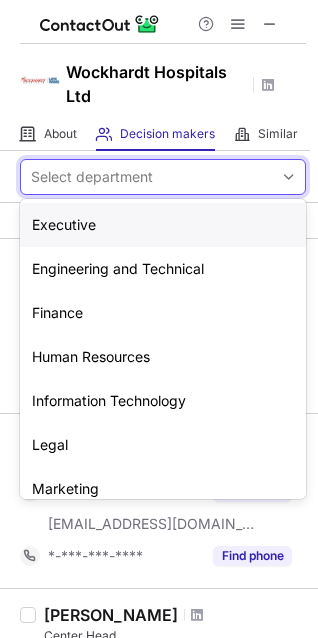 click on "Select department" at bounding box center (147, 177) 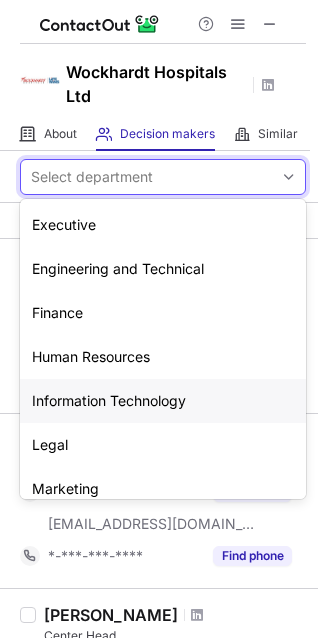 click on "Information Technology" at bounding box center [163, 401] 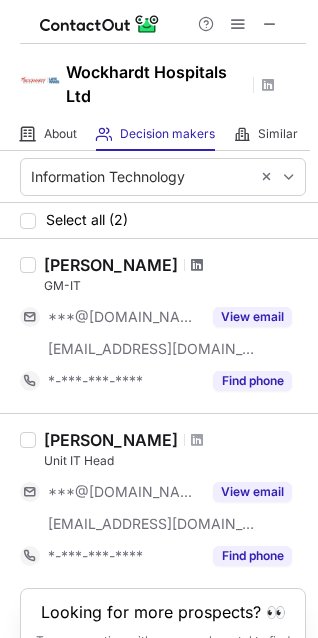 click at bounding box center [197, 265] 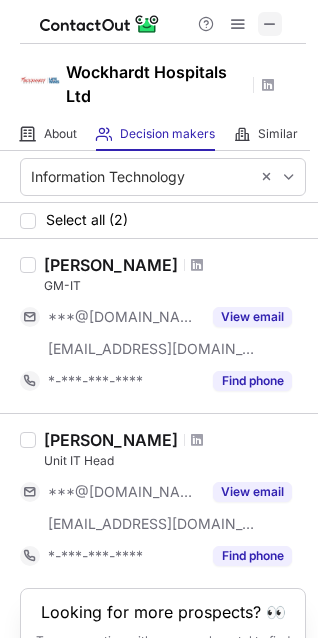 click at bounding box center (270, 24) 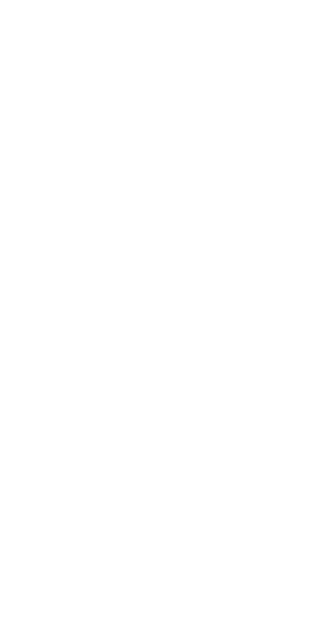 scroll, scrollTop: 0, scrollLeft: 0, axis: both 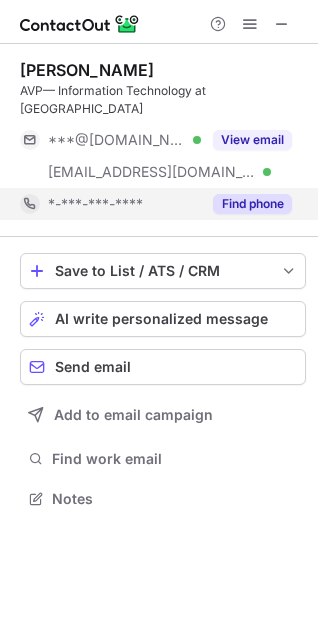 click on "Find phone" at bounding box center (252, 204) 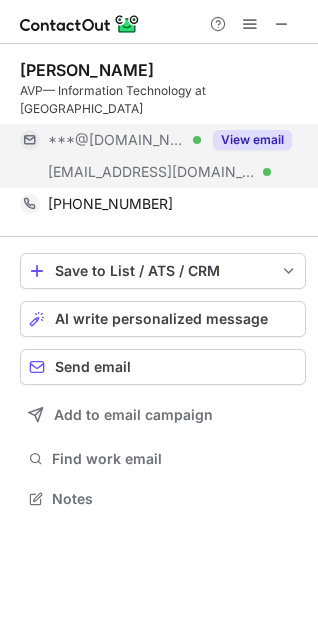 click on "View email" at bounding box center (252, 140) 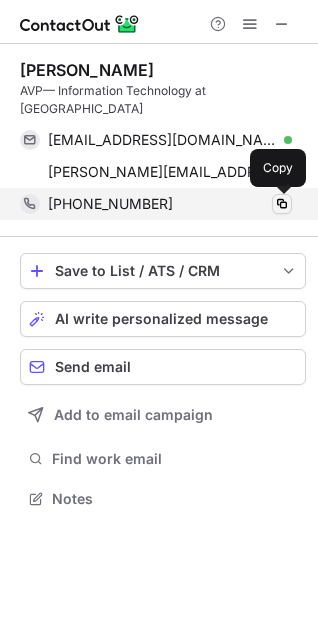 click at bounding box center [282, 204] 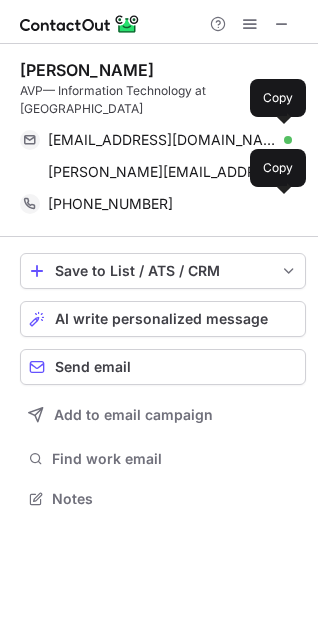 click on "AVP— Information Technology at CK Birla Hospitals" at bounding box center (163, 100) 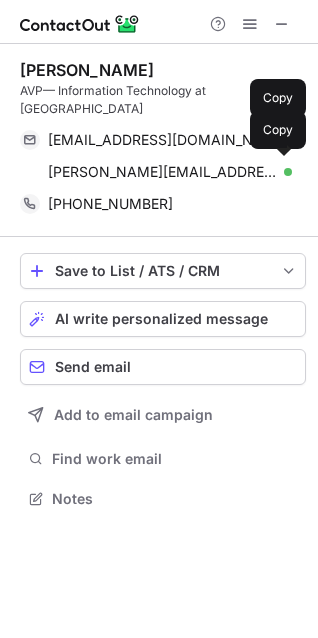 click on "balihar.virk@centreforsight.net" at bounding box center (162, 172) 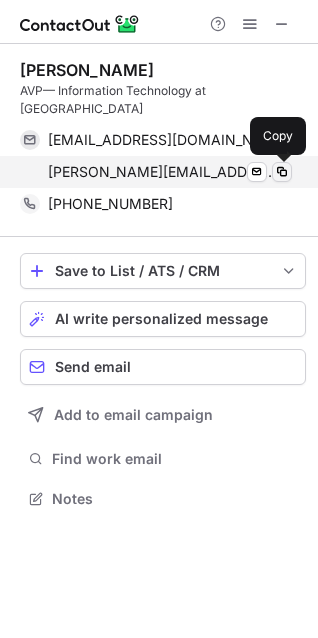 click at bounding box center [282, 172] 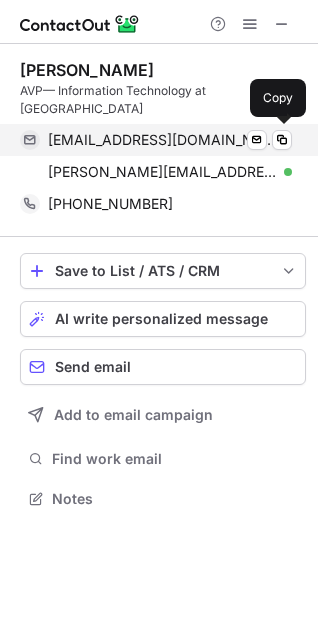 click on "baliharvirk@gmail.com Verified" at bounding box center [170, 140] 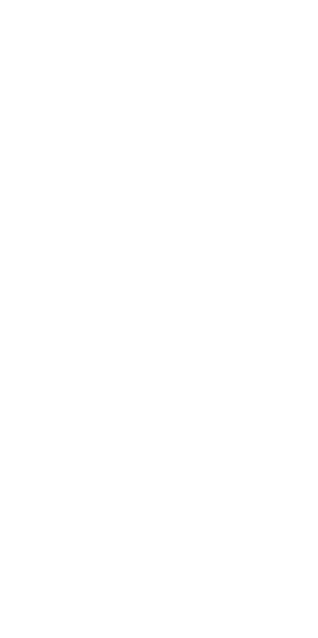 scroll, scrollTop: 0, scrollLeft: 0, axis: both 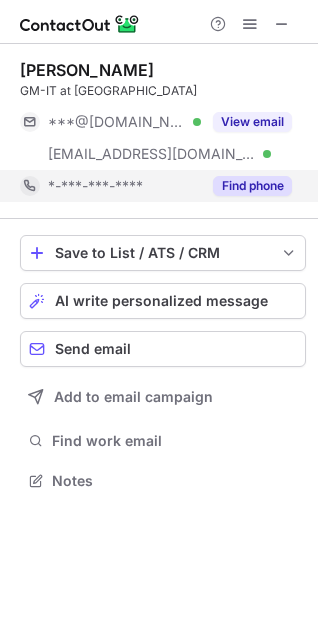 click on "Find phone" at bounding box center [252, 186] 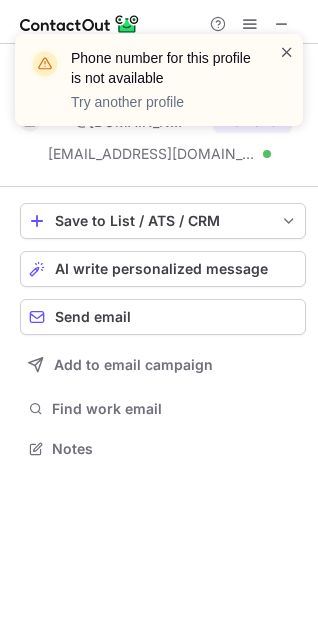 scroll, scrollTop: 435, scrollLeft: 318, axis: both 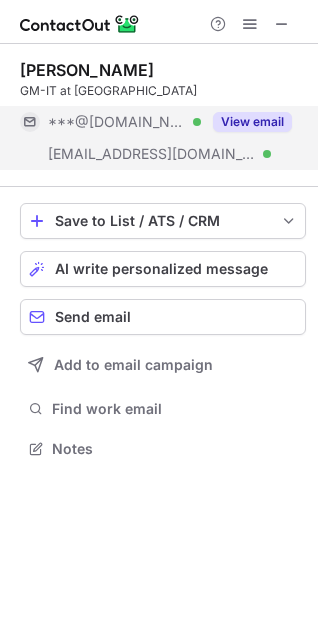 click on "View email" at bounding box center (252, 122) 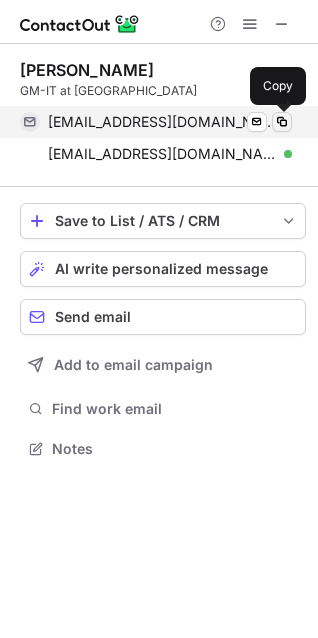 click at bounding box center [282, 122] 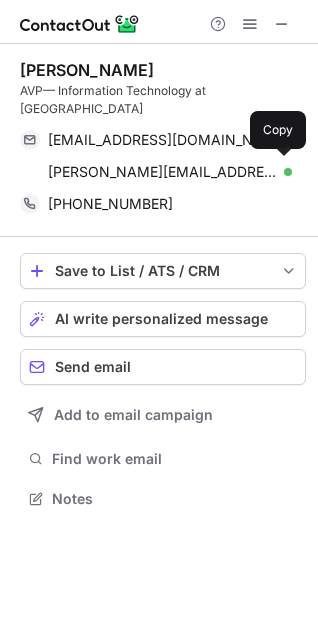 scroll, scrollTop: 0, scrollLeft: 0, axis: both 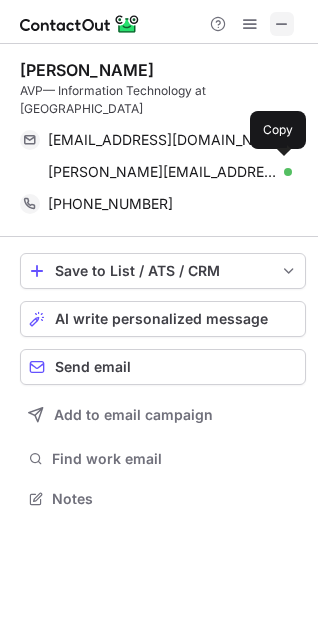 click at bounding box center [282, 24] 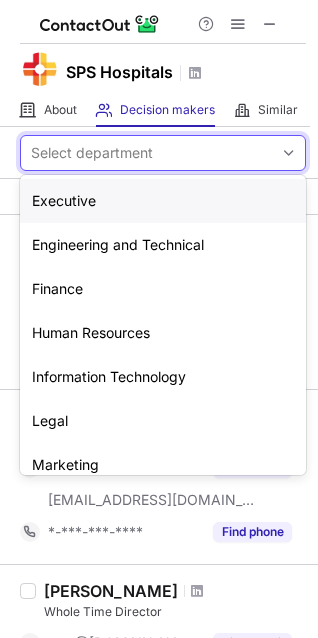 click on "Select department" at bounding box center [147, 153] 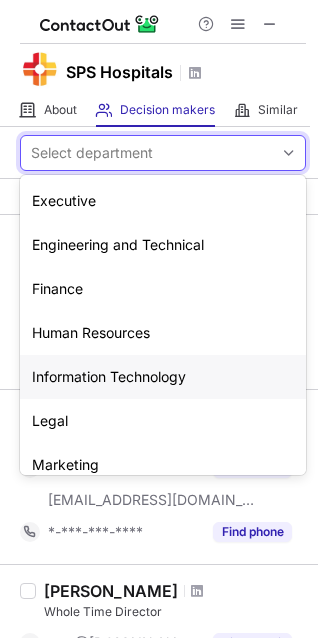 click on "Information Technology" at bounding box center [163, 377] 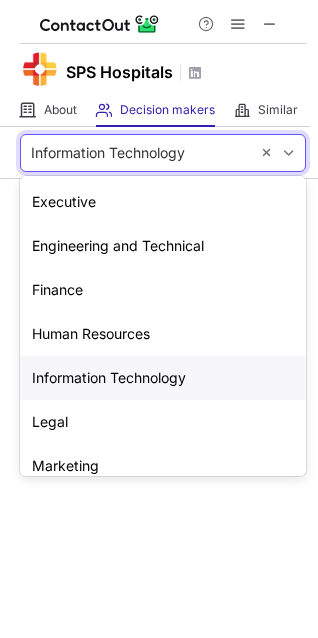 click at bounding box center (289, 153) 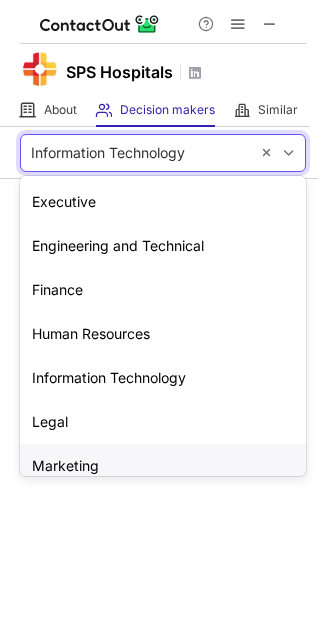 click on "Marketing" at bounding box center [163, 466] 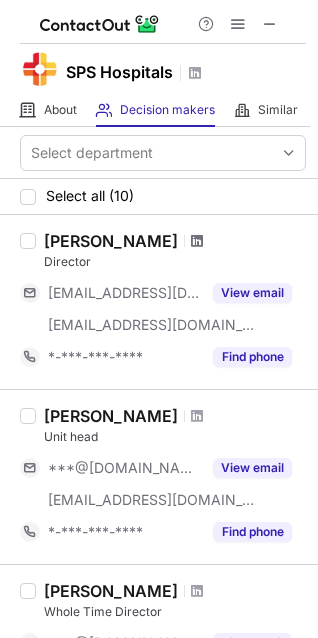 click at bounding box center (197, 241) 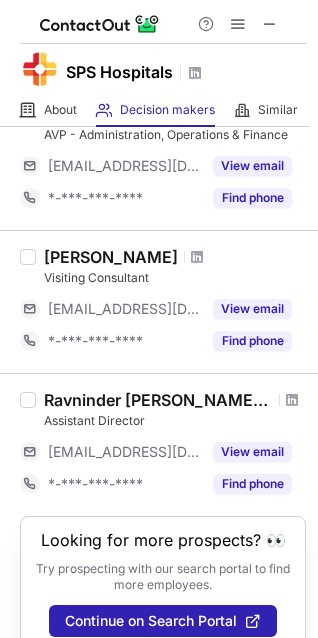 scroll, scrollTop: 1337, scrollLeft: 0, axis: vertical 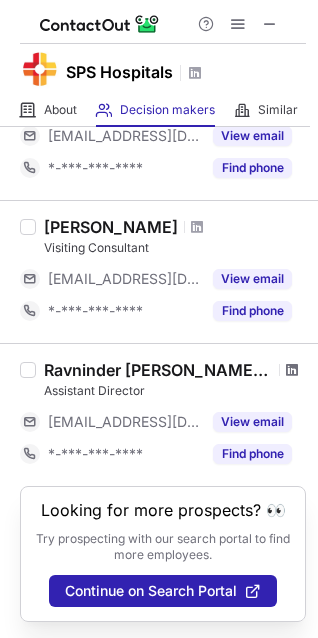 click at bounding box center (292, 370) 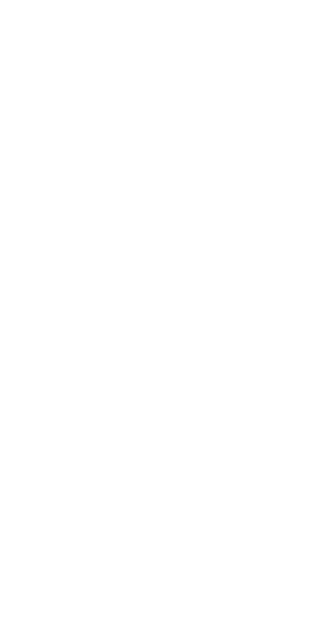 scroll, scrollTop: 0, scrollLeft: 0, axis: both 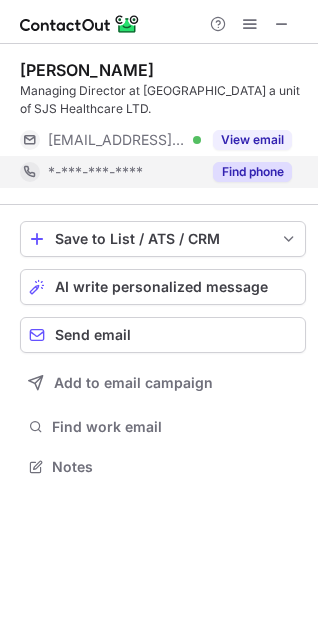 click on "Find phone" at bounding box center (252, 172) 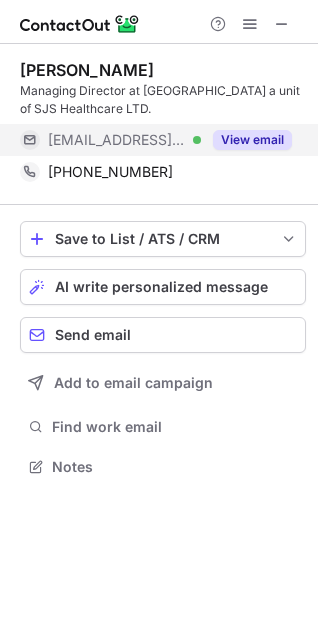 click on "View email" at bounding box center [252, 140] 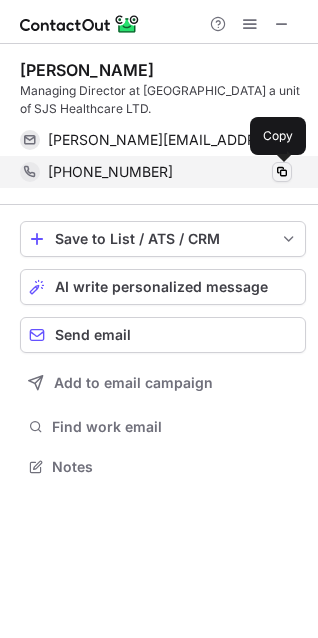 click at bounding box center [282, 172] 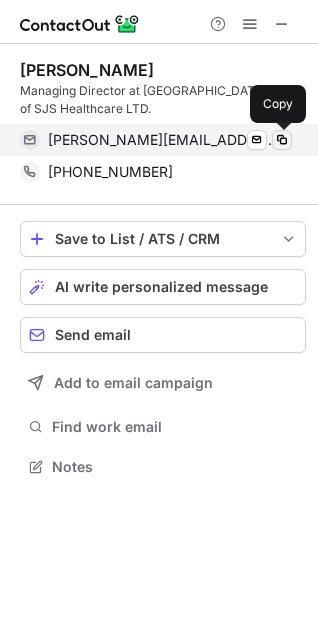 click at bounding box center (282, 140) 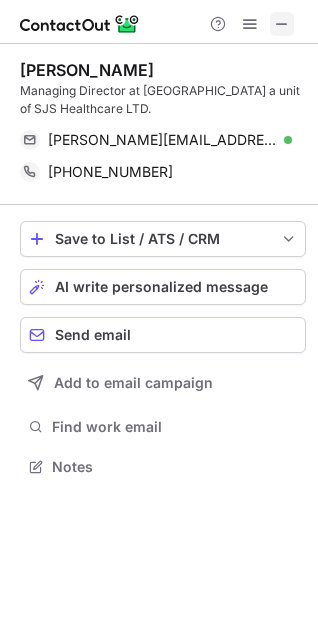 click at bounding box center [282, 24] 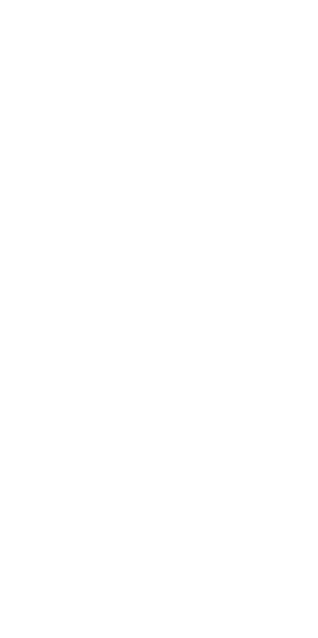 scroll, scrollTop: 0, scrollLeft: 0, axis: both 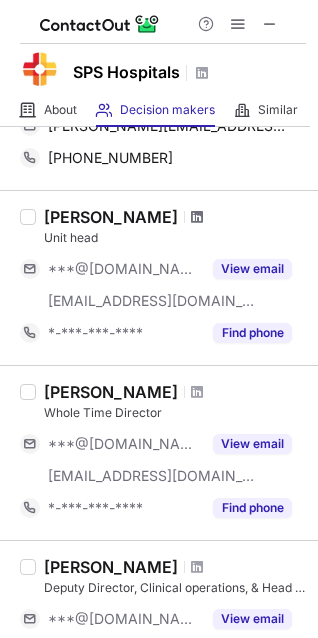 click at bounding box center (197, 217) 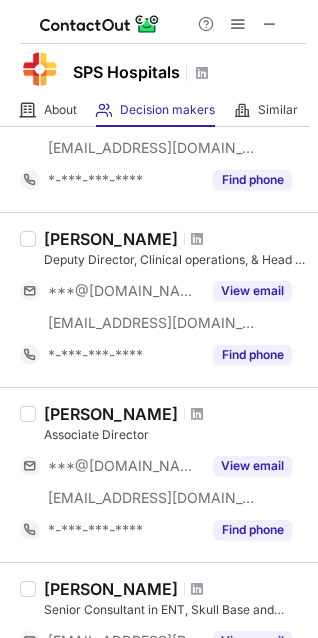 scroll, scrollTop: 627, scrollLeft: 0, axis: vertical 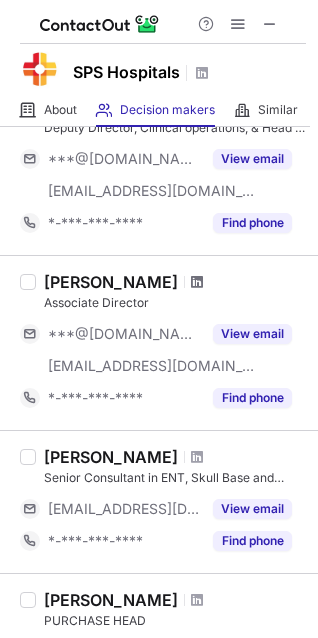 click at bounding box center (197, 282) 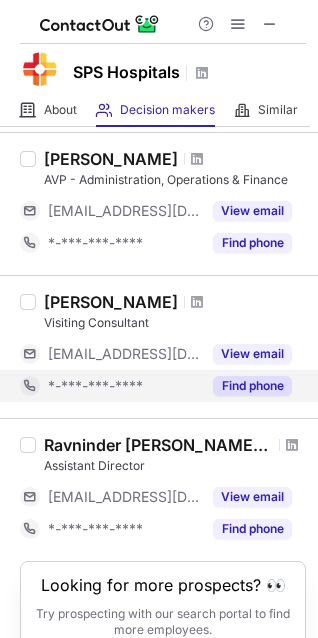 scroll, scrollTop: 1217, scrollLeft: 0, axis: vertical 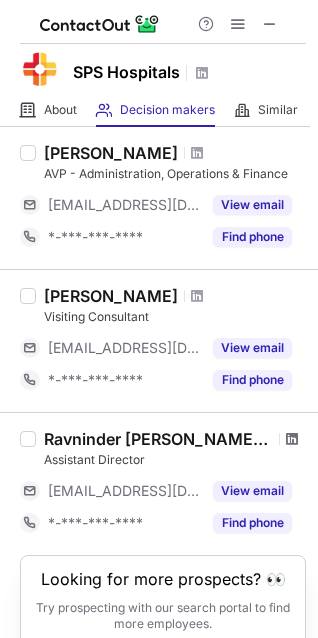 click at bounding box center (292, 439) 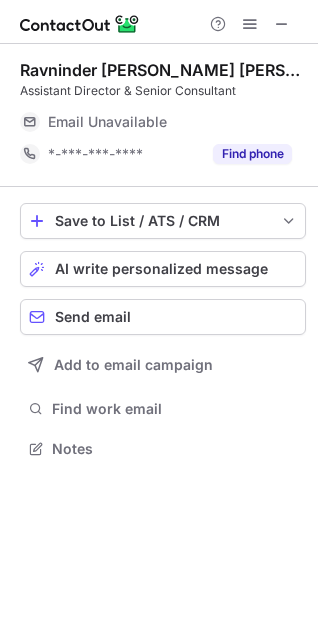 scroll, scrollTop: 10, scrollLeft: 10, axis: both 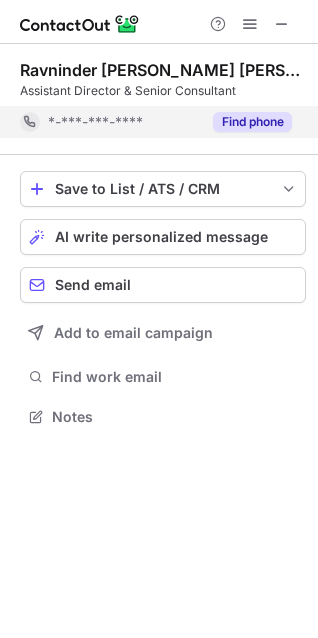 click on "Find phone" at bounding box center (252, 122) 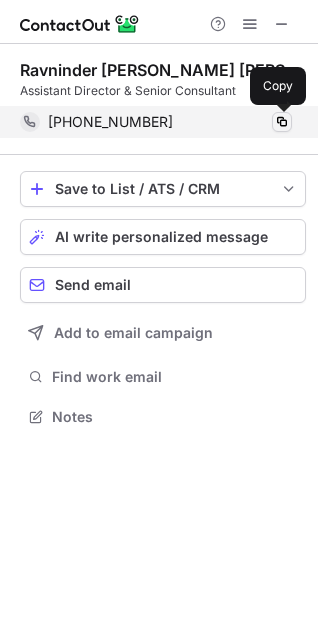 click at bounding box center (282, 122) 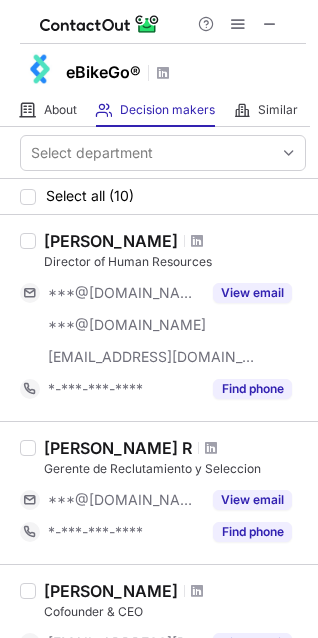 scroll, scrollTop: 0, scrollLeft: 0, axis: both 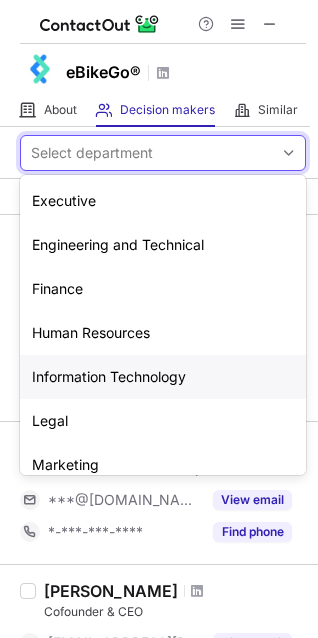click on "Information Technology" at bounding box center (163, 377) 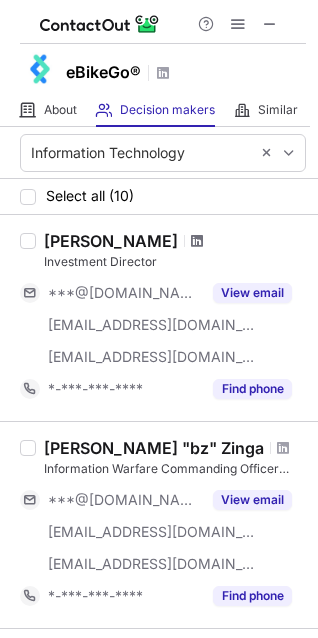 click at bounding box center (197, 241) 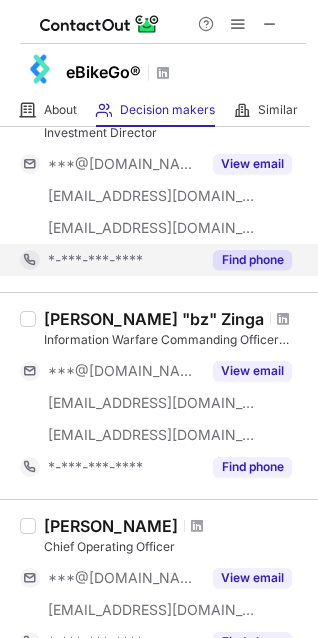 scroll, scrollTop: 130, scrollLeft: 0, axis: vertical 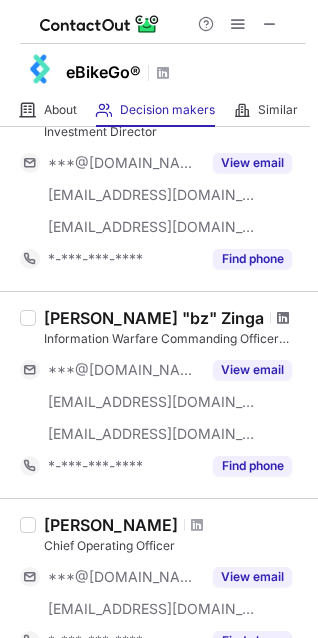 click at bounding box center (283, 318) 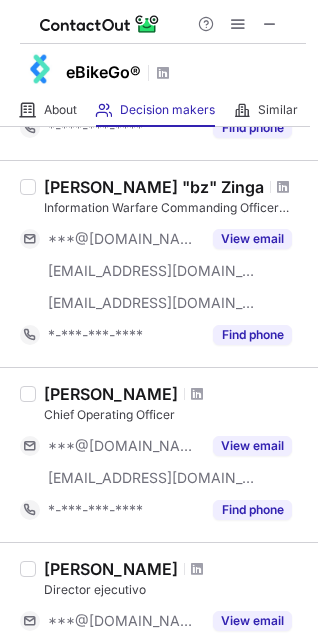 scroll, scrollTop: 478, scrollLeft: 0, axis: vertical 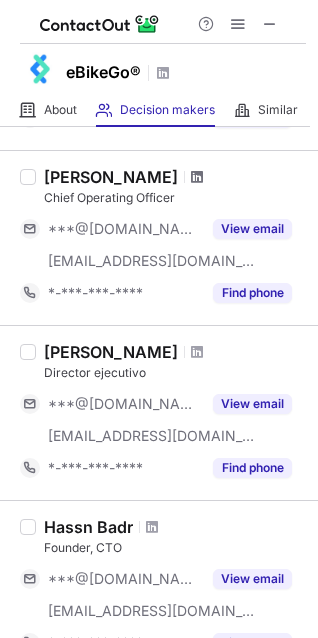 click at bounding box center (197, 177) 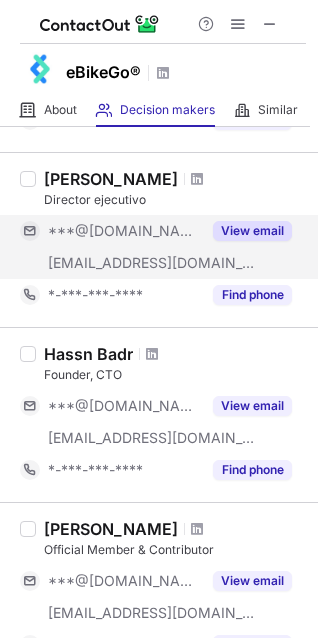 scroll, scrollTop: 660, scrollLeft: 0, axis: vertical 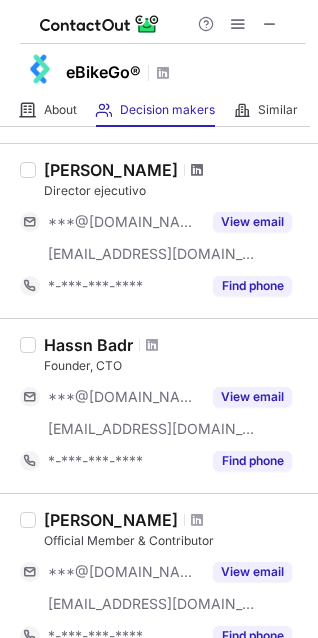 click at bounding box center (197, 170) 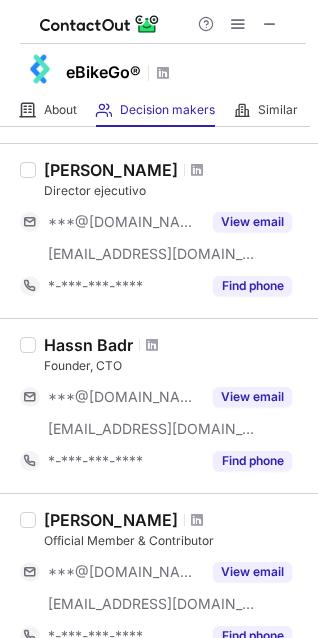 scroll, scrollTop: 762, scrollLeft: 0, axis: vertical 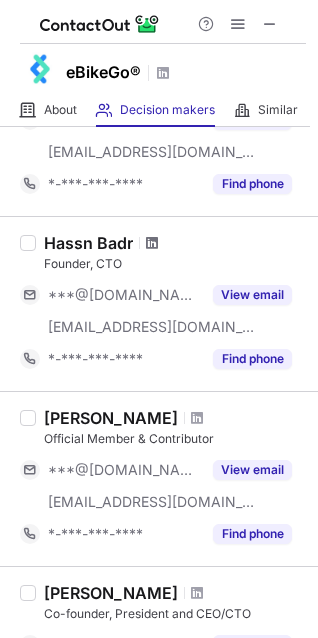 click at bounding box center (152, 243) 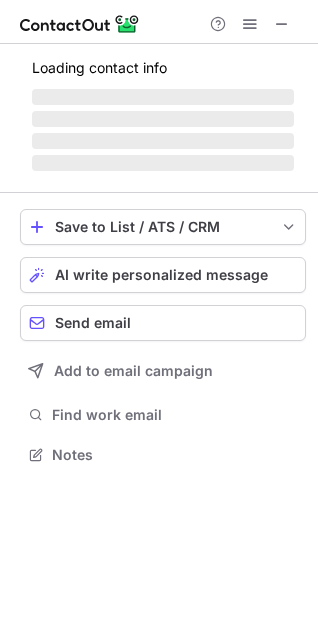 scroll, scrollTop: 10, scrollLeft: 10, axis: both 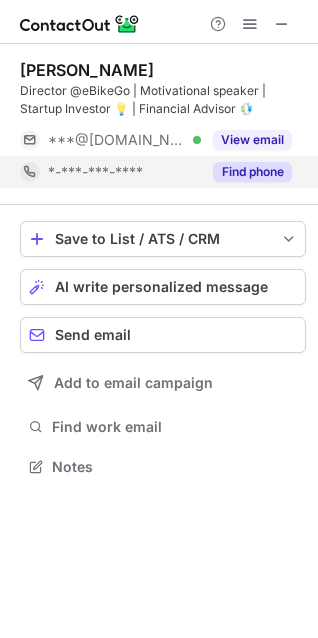 click on "Find phone" at bounding box center [246, 172] 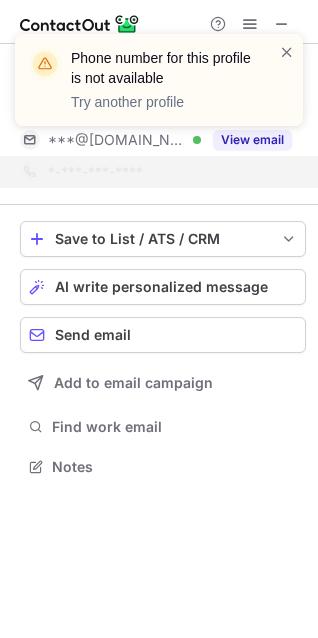click on "Phone number for this profile is not available Try another profile" at bounding box center (159, 88) 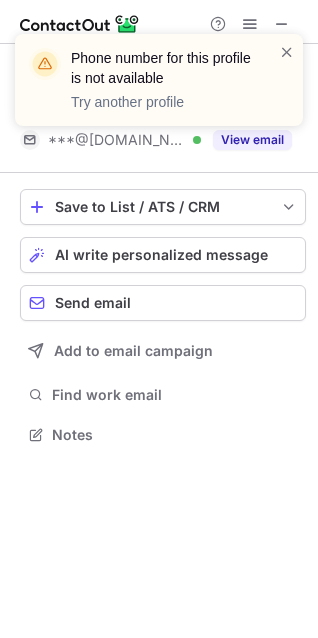 scroll, scrollTop: 421, scrollLeft: 318, axis: both 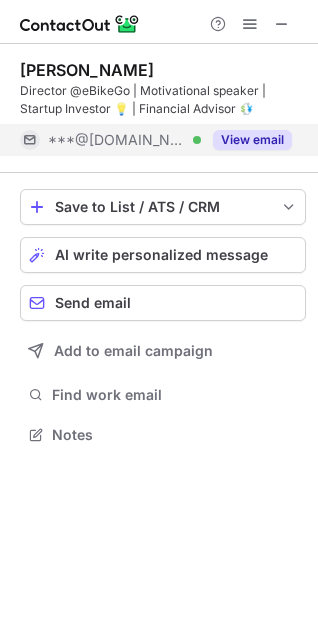 click on "View email" at bounding box center (246, 140) 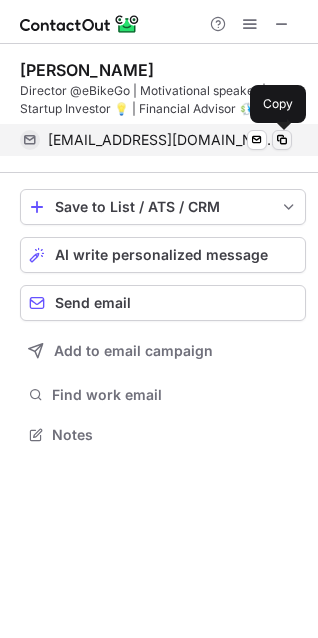 click at bounding box center [282, 140] 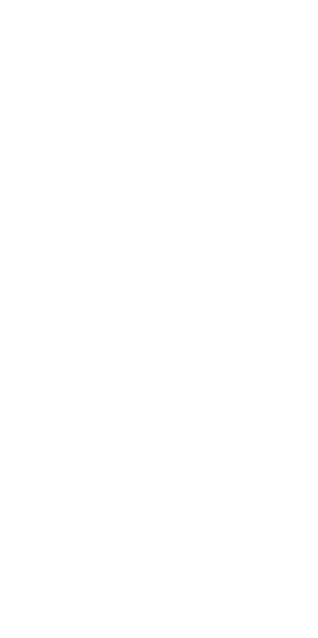 scroll, scrollTop: 0, scrollLeft: 0, axis: both 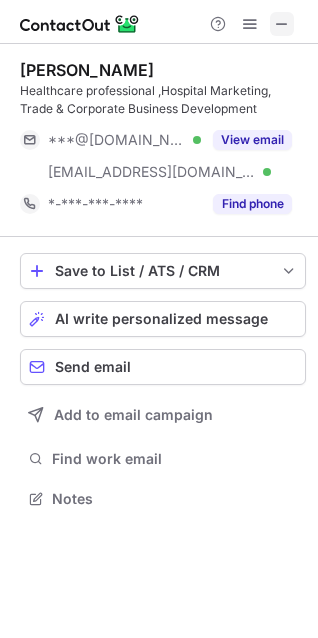 click at bounding box center (282, 24) 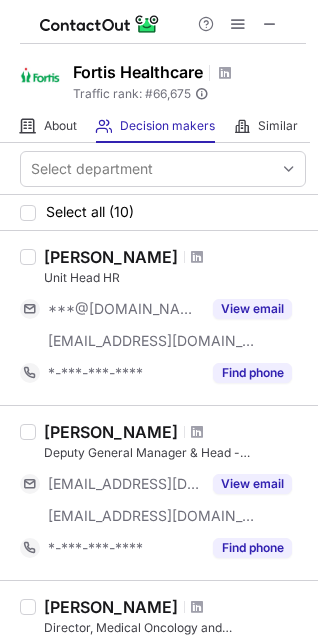 scroll, scrollTop: 0, scrollLeft: 0, axis: both 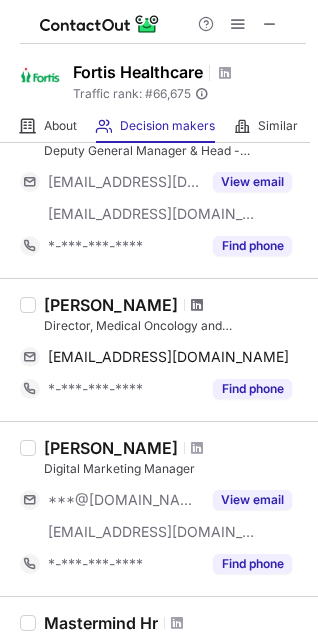 click at bounding box center [197, 305] 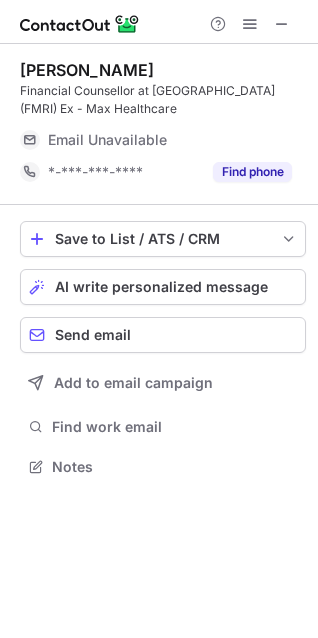 scroll, scrollTop: 10, scrollLeft: 10, axis: both 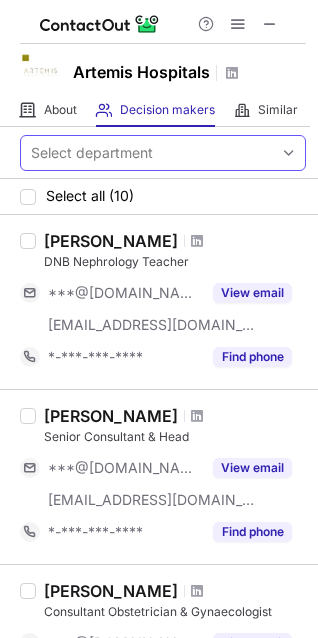 click on "Select department" at bounding box center (92, 153) 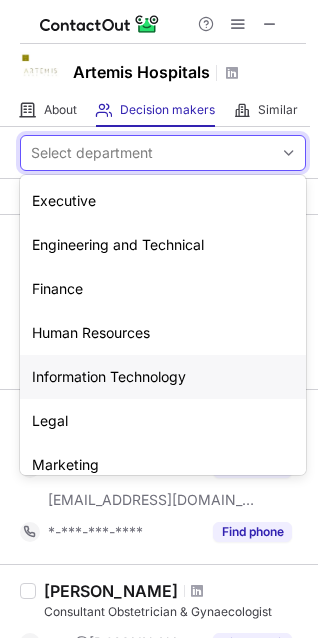 click on "Information Technology" at bounding box center [163, 377] 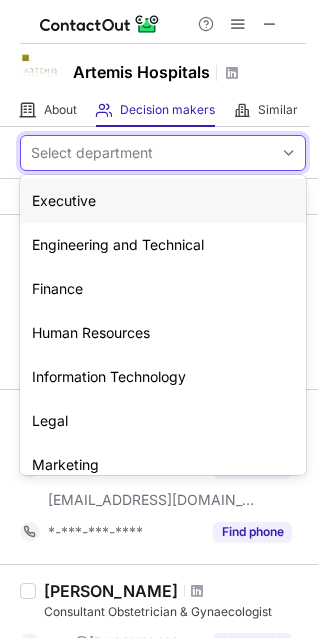 click at bounding box center (289, 153) 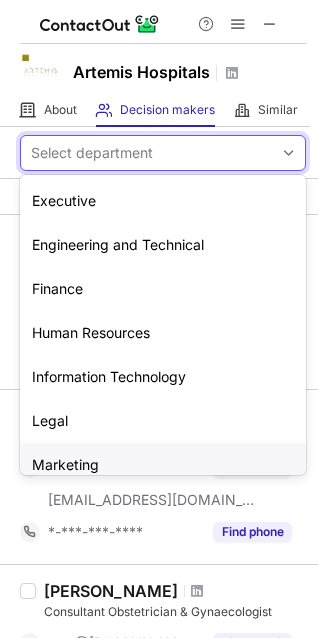 click on "Marketing" at bounding box center (163, 465) 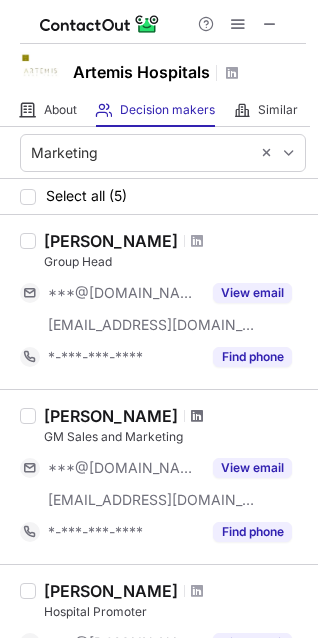click at bounding box center [197, 416] 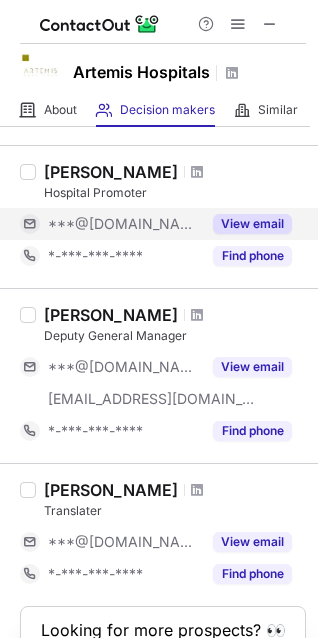 scroll, scrollTop: 480, scrollLeft: 0, axis: vertical 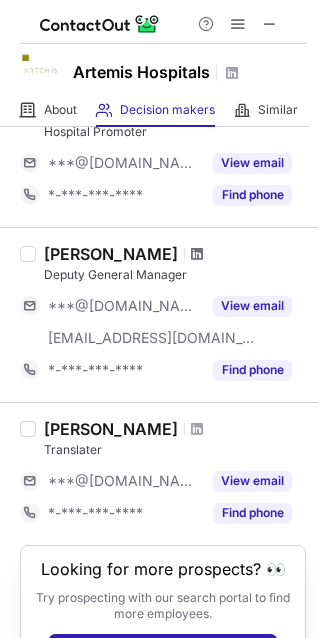 click at bounding box center (197, 254) 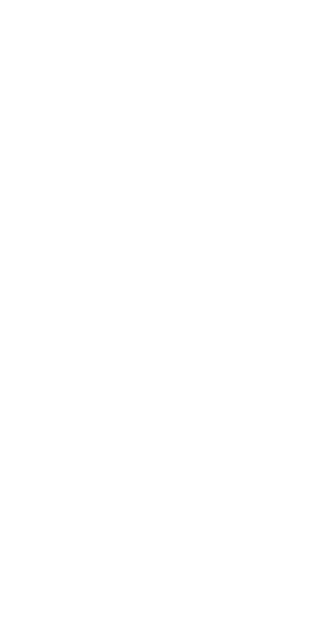 scroll, scrollTop: 0, scrollLeft: 0, axis: both 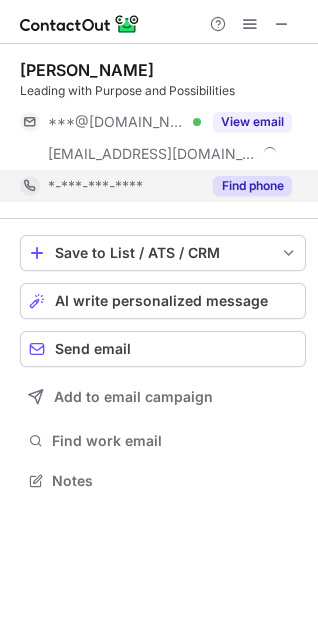 click on "Find phone" at bounding box center (252, 186) 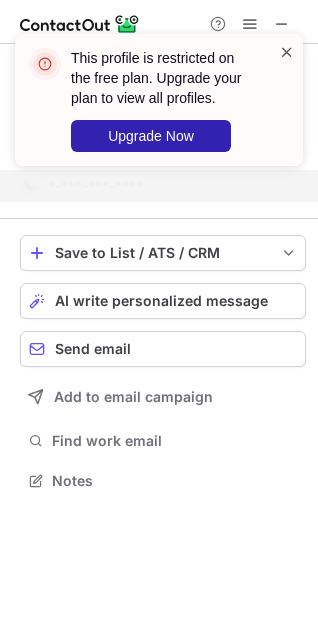 click at bounding box center (287, 52) 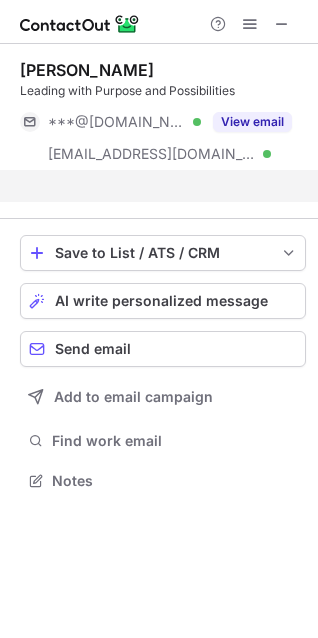 scroll, scrollTop: 435, scrollLeft: 318, axis: both 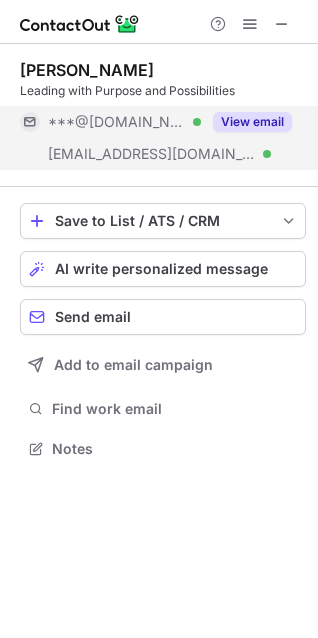 click on "View email" at bounding box center (252, 122) 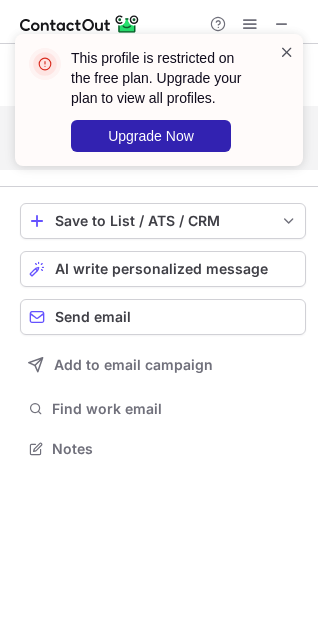 click at bounding box center (287, 52) 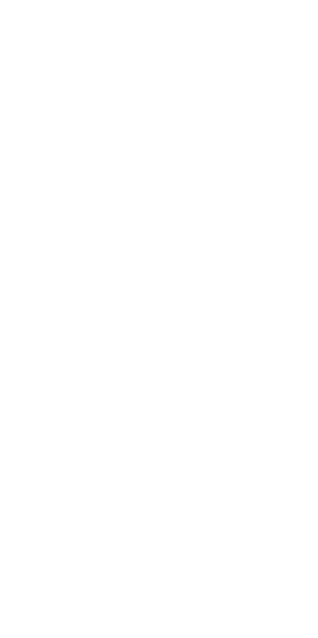 scroll, scrollTop: 0, scrollLeft: 0, axis: both 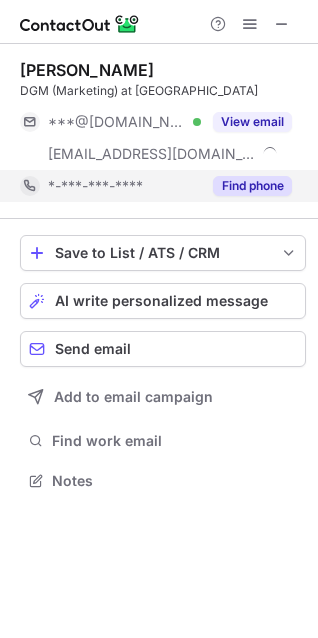 click on "Find phone" at bounding box center [252, 186] 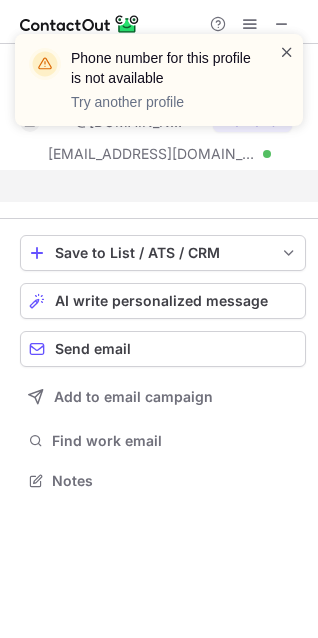 scroll, scrollTop: 435, scrollLeft: 318, axis: both 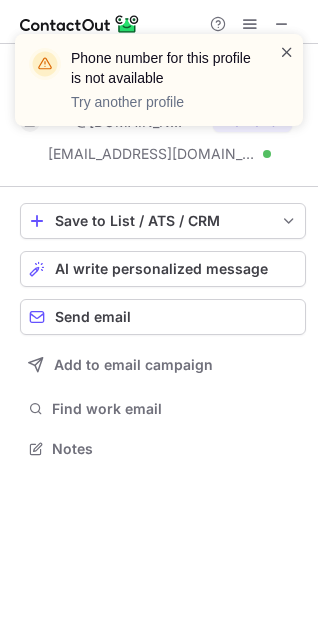 click at bounding box center (287, 52) 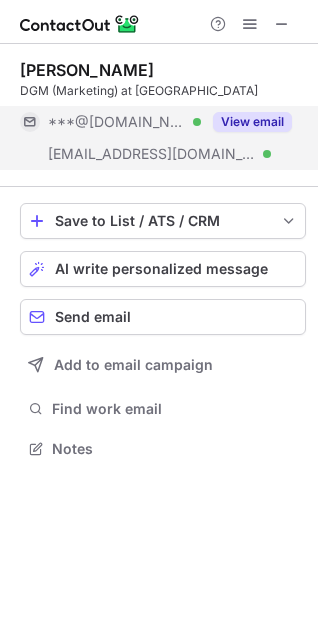 click on "View email" at bounding box center (252, 122) 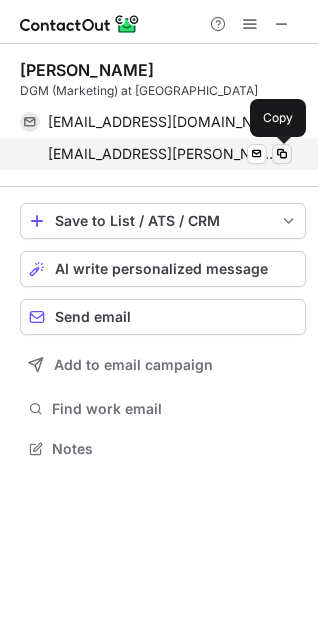 click at bounding box center [282, 154] 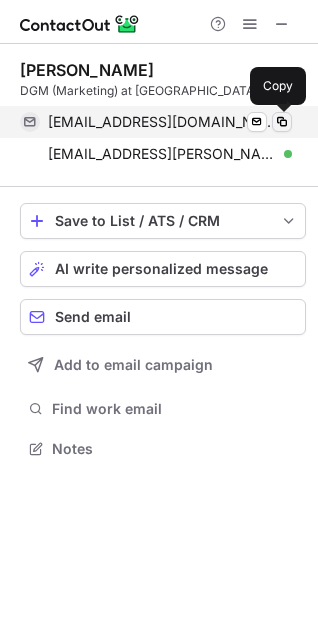 click at bounding box center (282, 122) 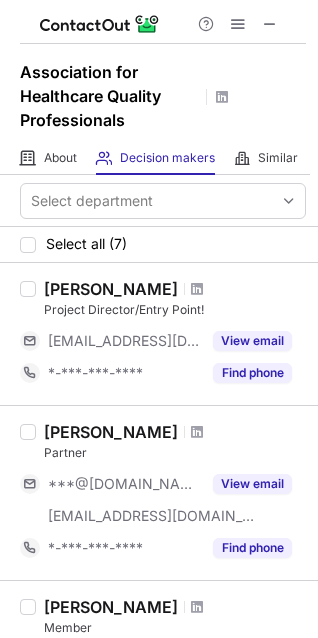 scroll, scrollTop: 0, scrollLeft: 0, axis: both 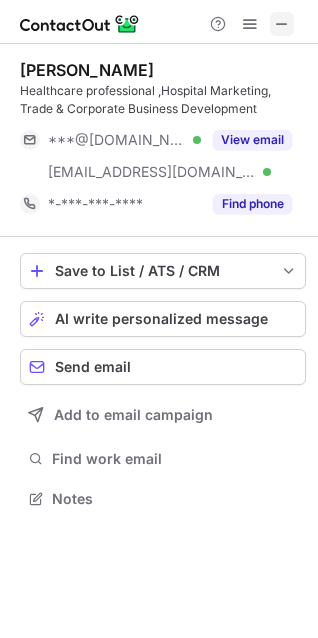 click at bounding box center [282, 24] 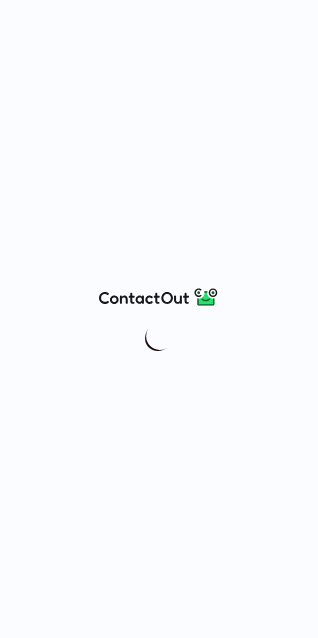 scroll, scrollTop: 0, scrollLeft: 0, axis: both 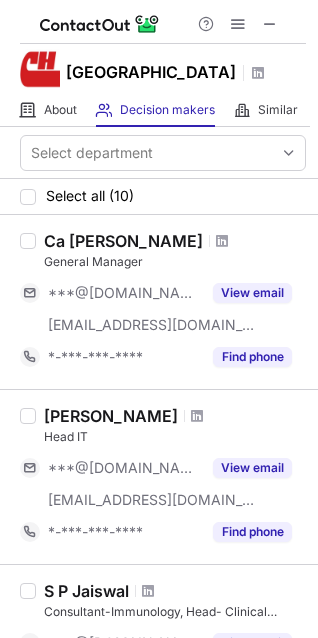click on "Ca [PERSON_NAME] General Manager ***@[DOMAIN_NAME] [EMAIL_ADDRESS][DOMAIN_NAME] View email *-***-***-**** Find phone" at bounding box center [159, 302] 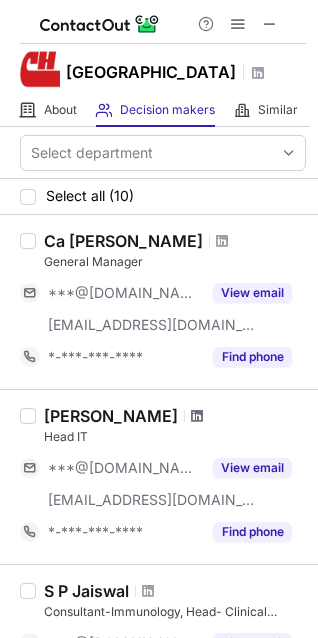 click at bounding box center [197, 416] 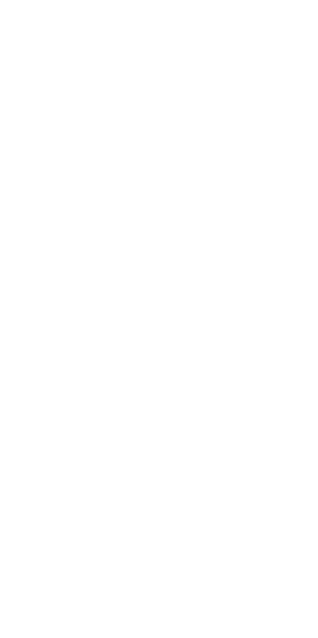 scroll, scrollTop: 0, scrollLeft: 0, axis: both 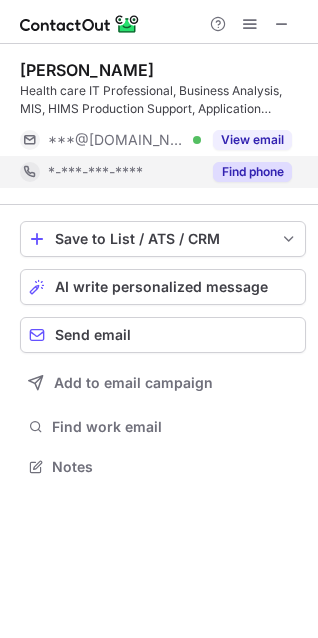 click on "Find phone" at bounding box center (252, 172) 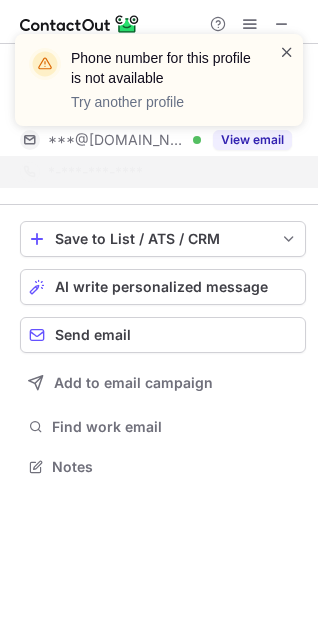 click at bounding box center [287, 52] 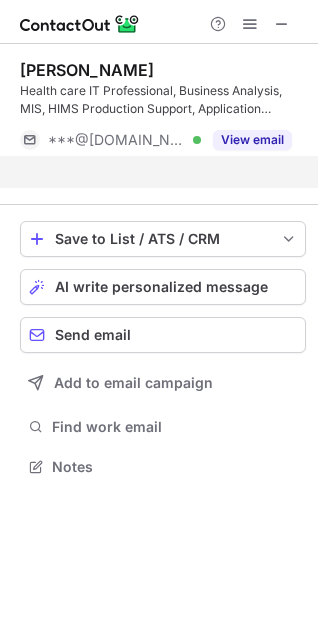 scroll, scrollTop: 421, scrollLeft: 318, axis: both 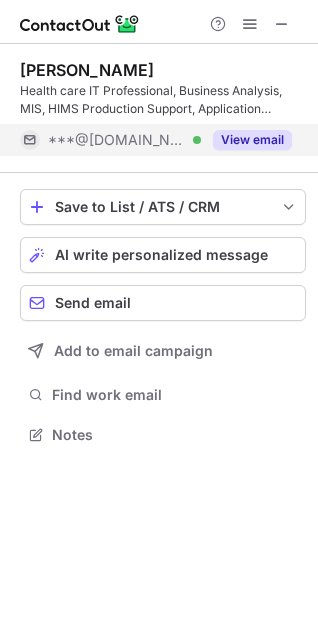 click on "View email" at bounding box center [252, 140] 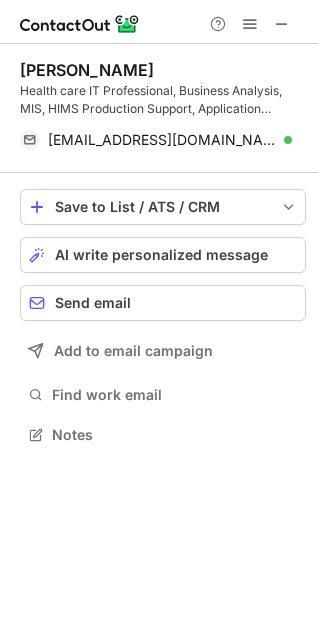 drag, startPoint x: 284, startPoint y: 139, endPoint x: -130, endPoint y: 42, distance: 425.2117 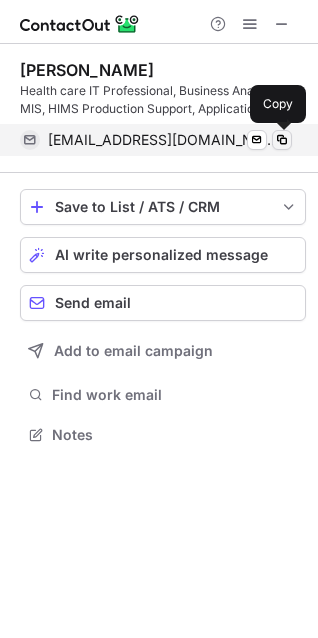 click at bounding box center [282, 140] 